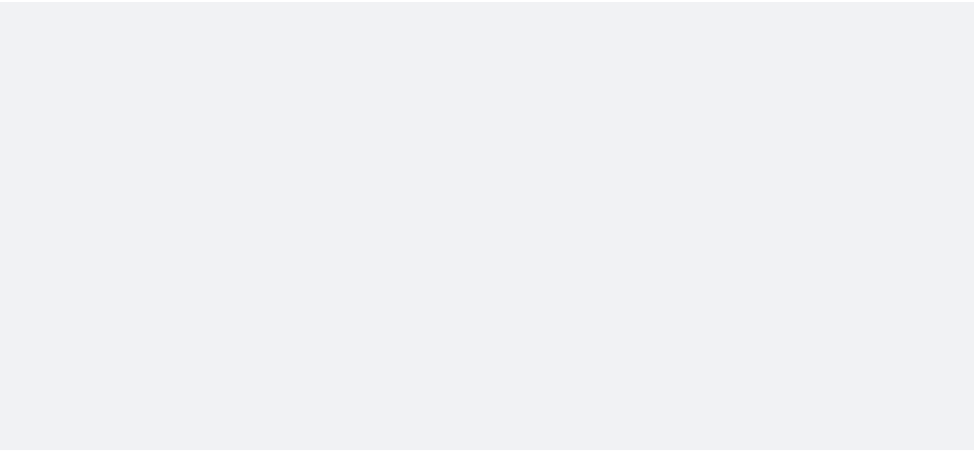 scroll, scrollTop: 0, scrollLeft: 0, axis: both 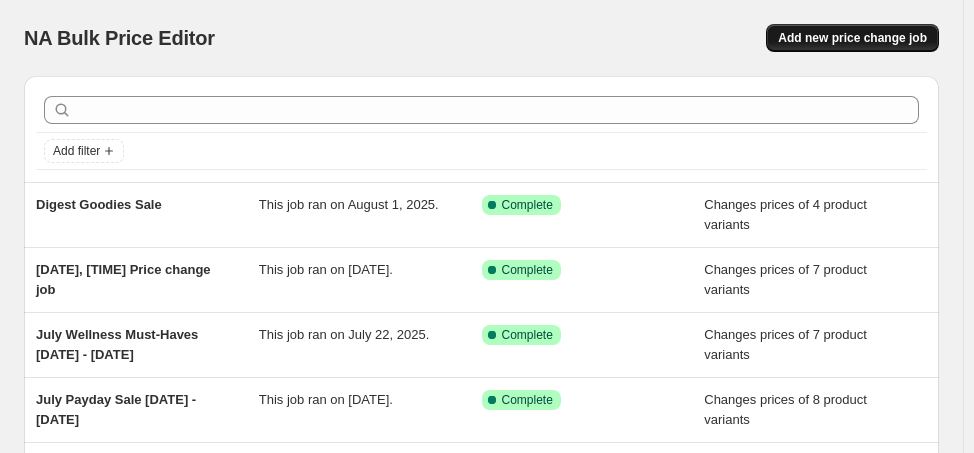 click on "Add new price change job" at bounding box center (852, 38) 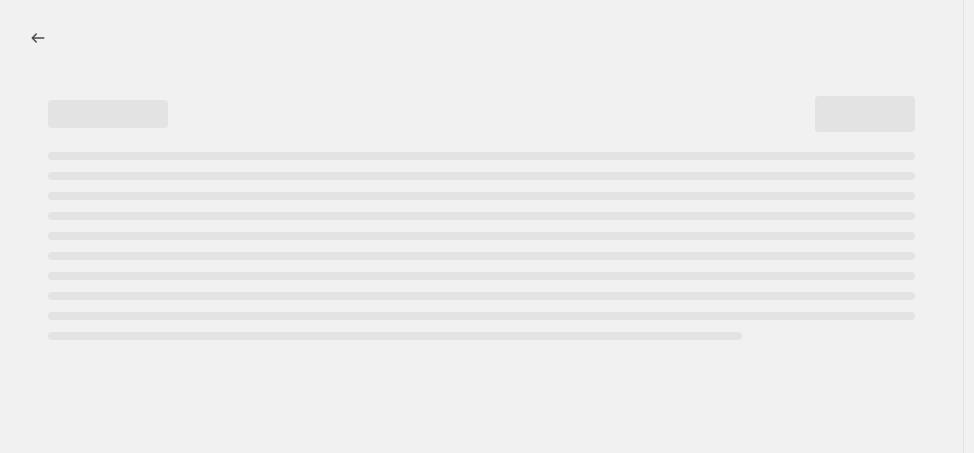 select on "percentage" 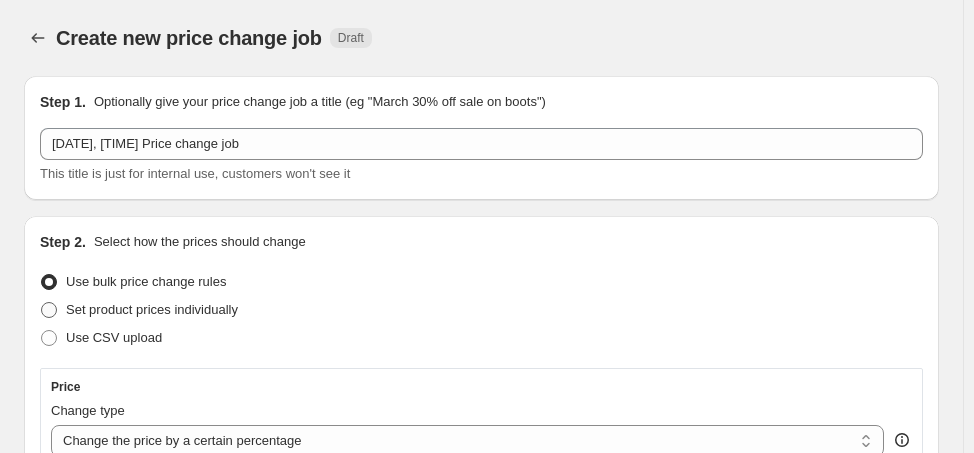click at bounding box center [49, 310] 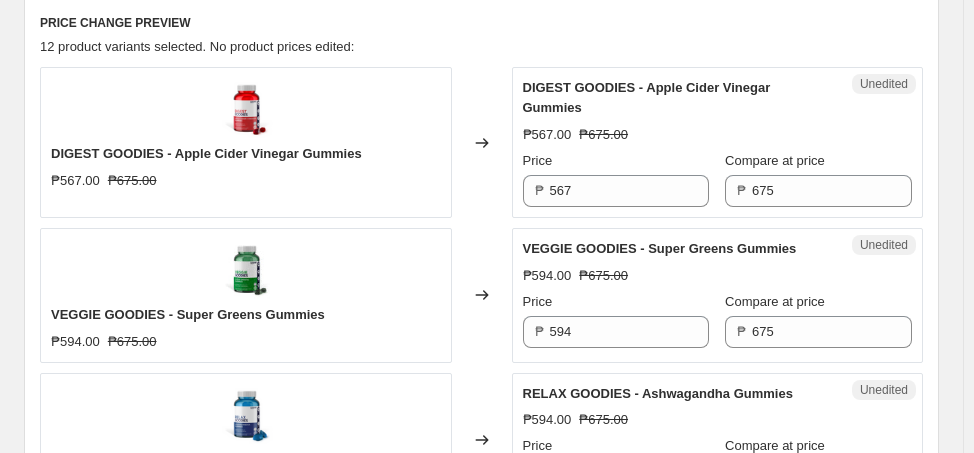 scroll, scrollTop: 607, scrollLeft: 0, axis: vertical 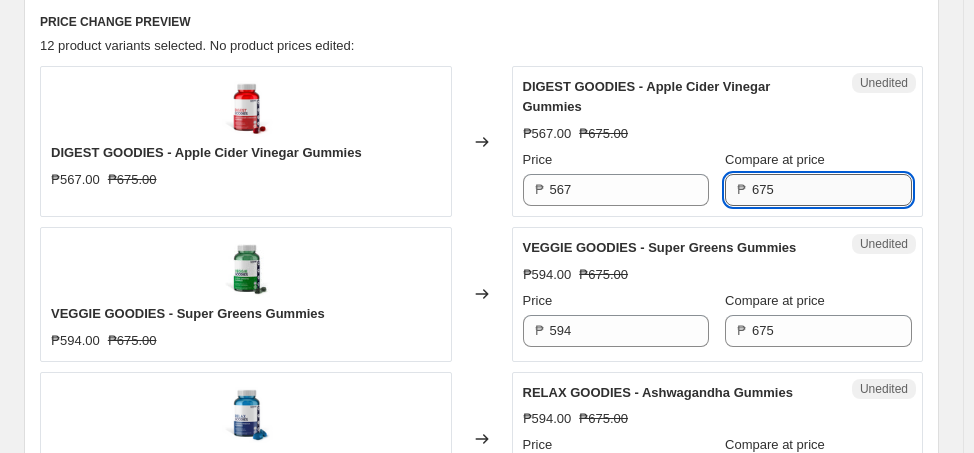 click on "675" at bounding box center (832, 190) 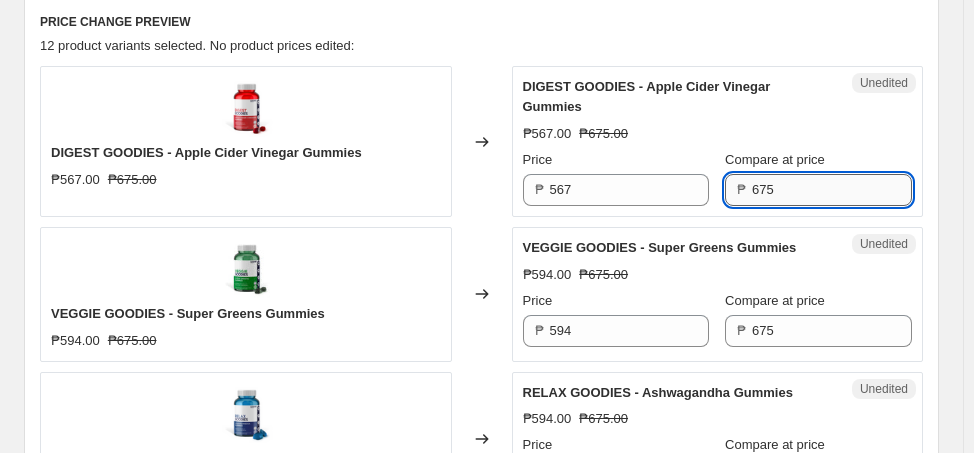 click on "675" at bounding box center [832, 190] 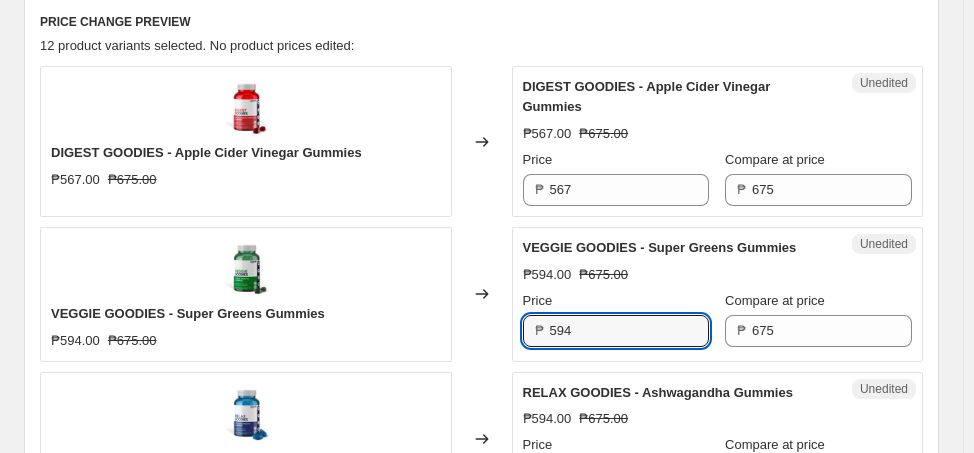 drag, startPoint x: 628, startPoint y: 320, endPoint x: 491, endPoint y: 320, distance: 137 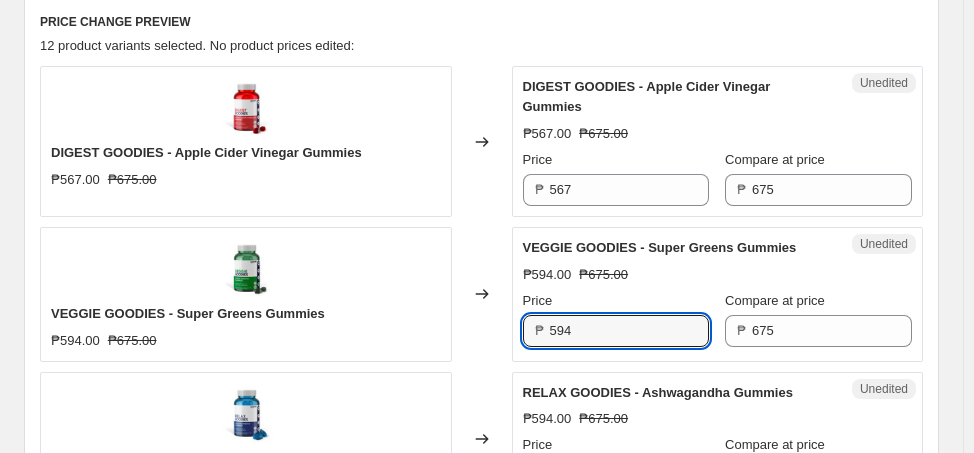 click on "VEGGIE GOODIES - Super Greens Gummies ₱594.00 ₱675.00 Changed to Unedited VEGGIE GOODIES - Super Greens Gummies ₱594.00 ₱675.00 Price ₱ 594 Compare at price ₱ 675" at bounding box center (481, 294) 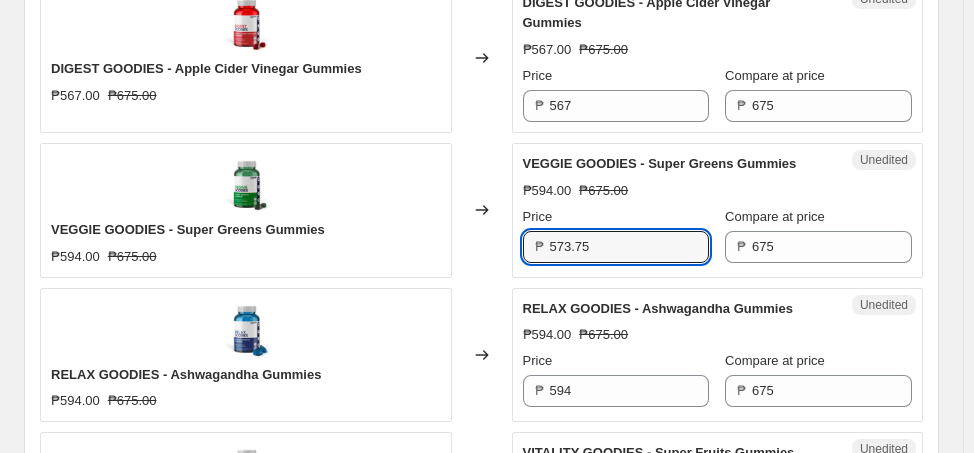 scroll, scrollTop: 713, scrollLeft: 0, axis: vertical 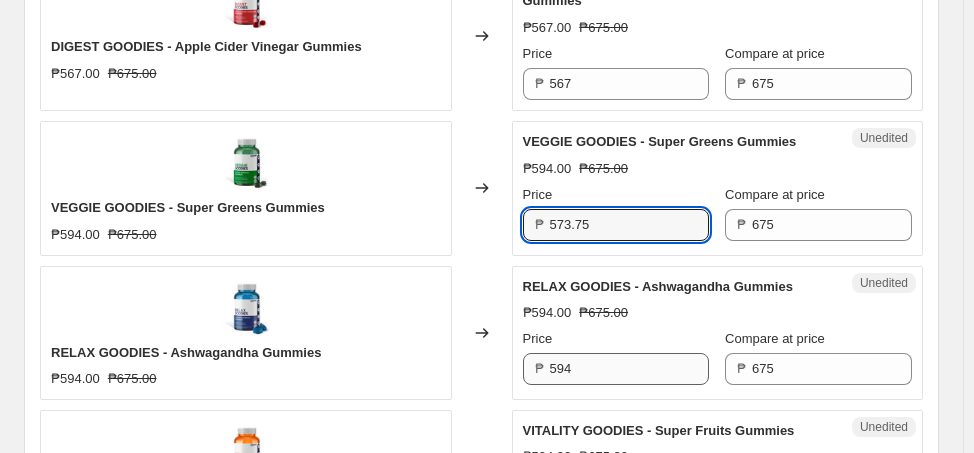 type on "573.75" 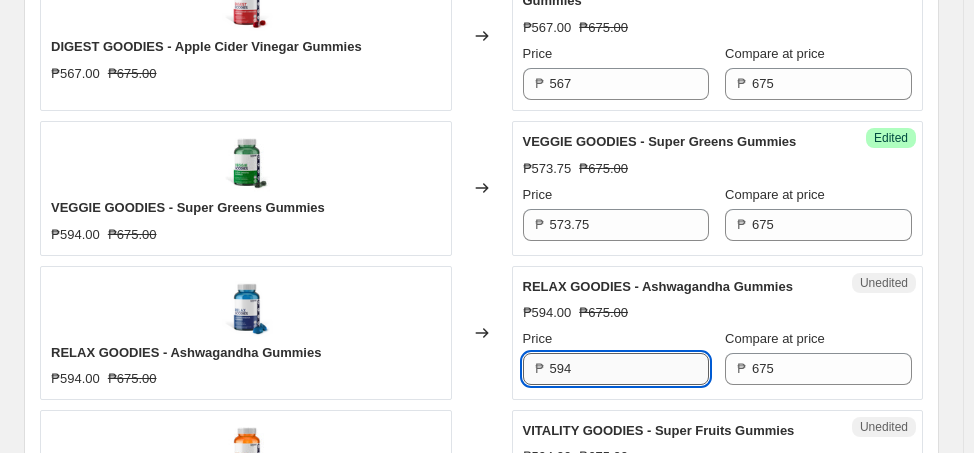 click on "594" at bounding box center [630, 369] 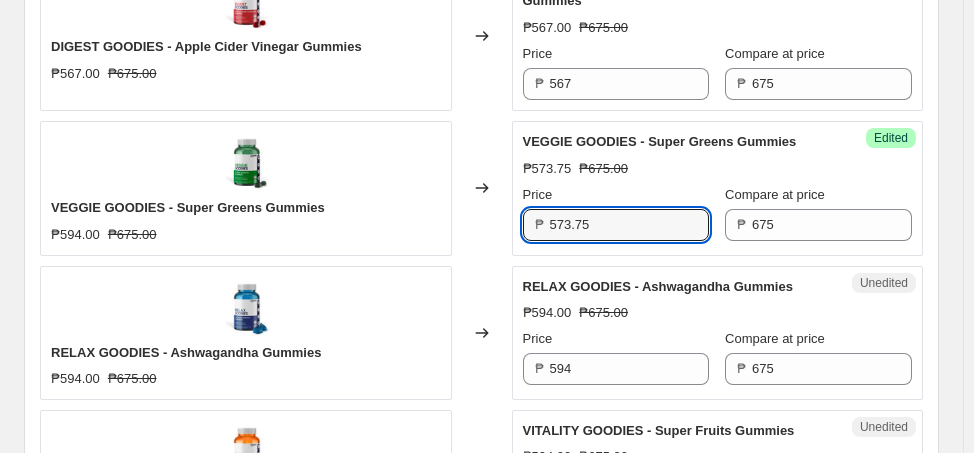 drag, startPoint x: 616, startPoint y: 200, endPoint x: 530, endPoint y: 211, distance: 86.70064 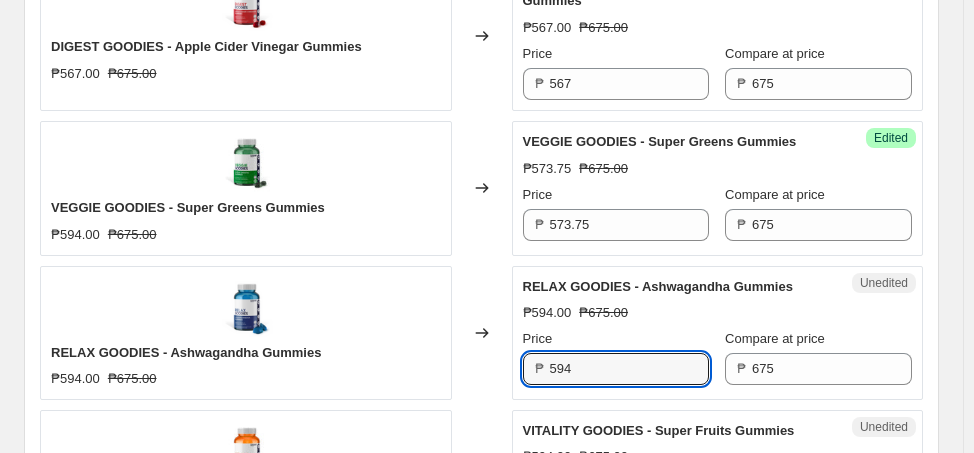 drag, startPoint x: 603, startPoint y: 344, endPoint x: 544, endPoint y: 344, distance: 59 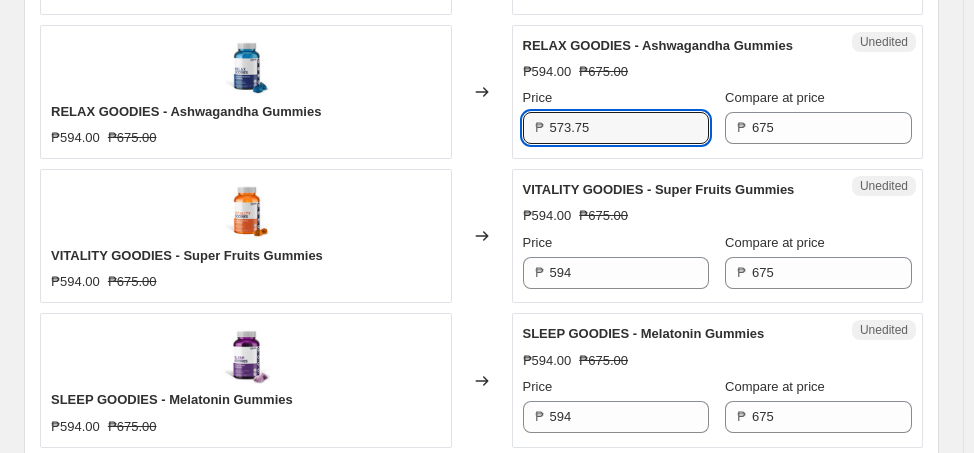 scroll, scrollTop: 980, scrollLeft: 0, axis: vertical 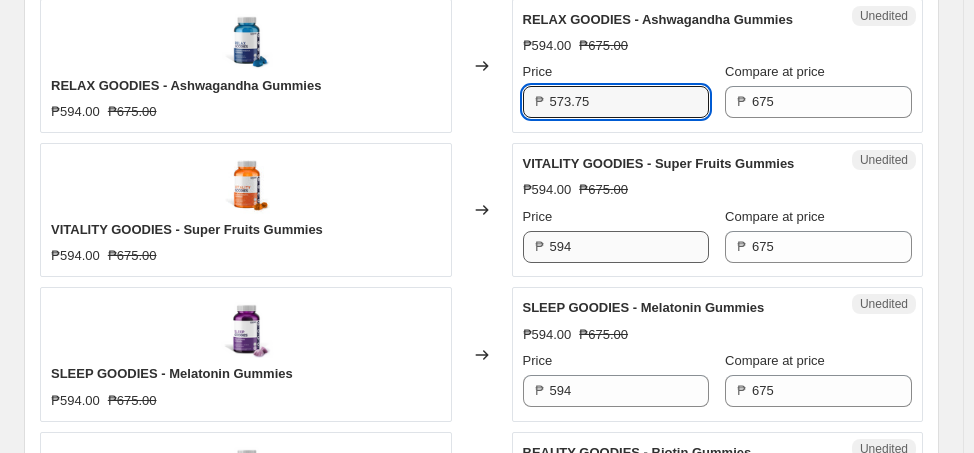 type on "573.75" 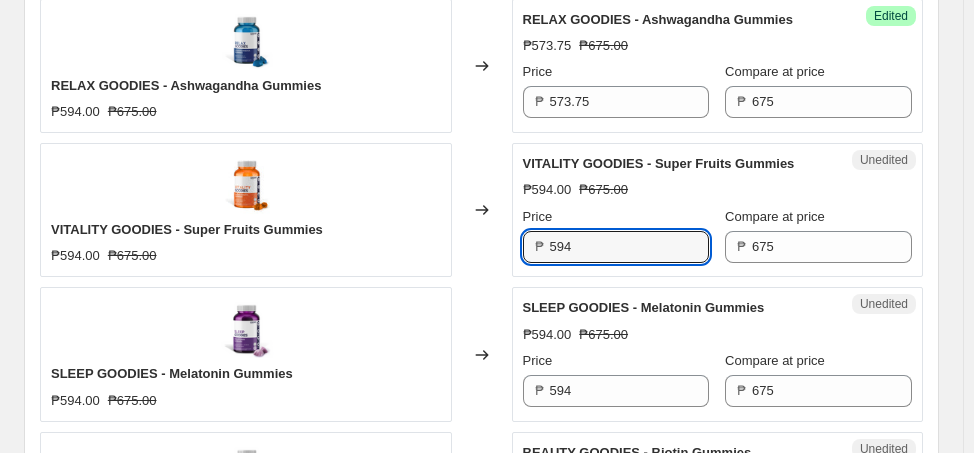 drag, startPoint x: 617, startPoint y: 229, endPoint x: 544, endPoint y: 242, distance: 74.1485 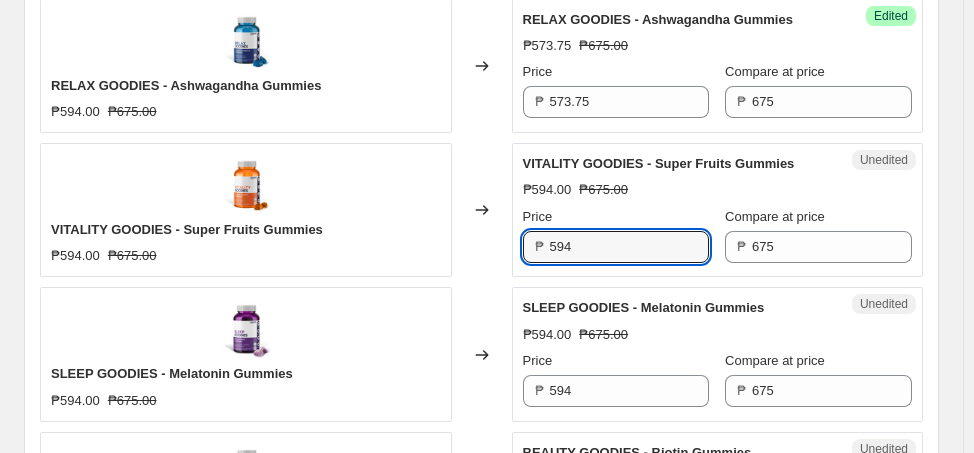 paste on "73.75" 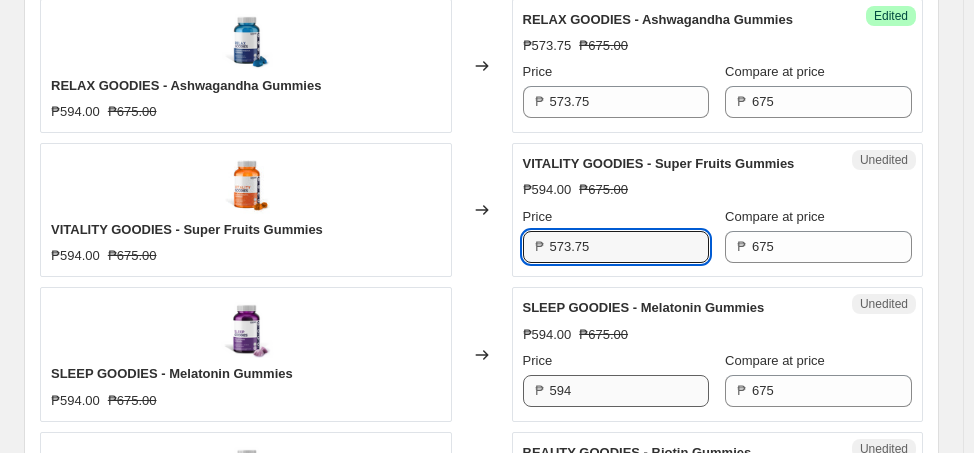 type on "573.75" 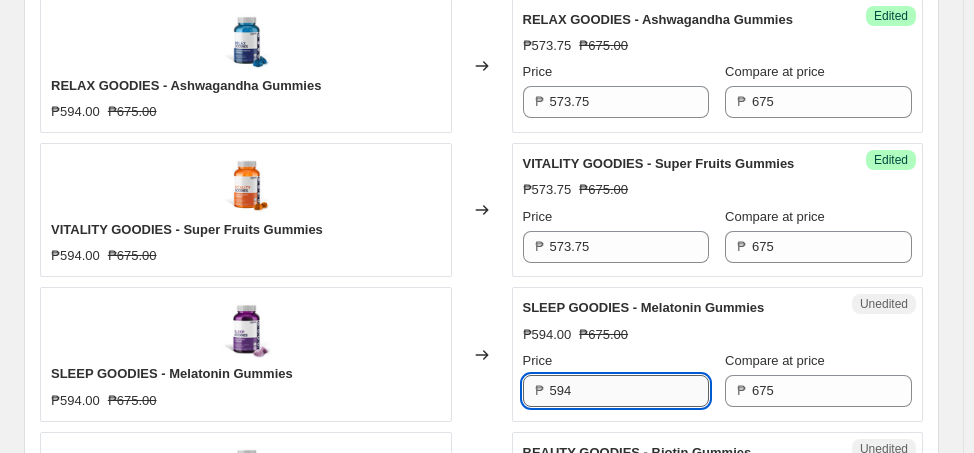 click on "594" at bounding box center [630, 391] 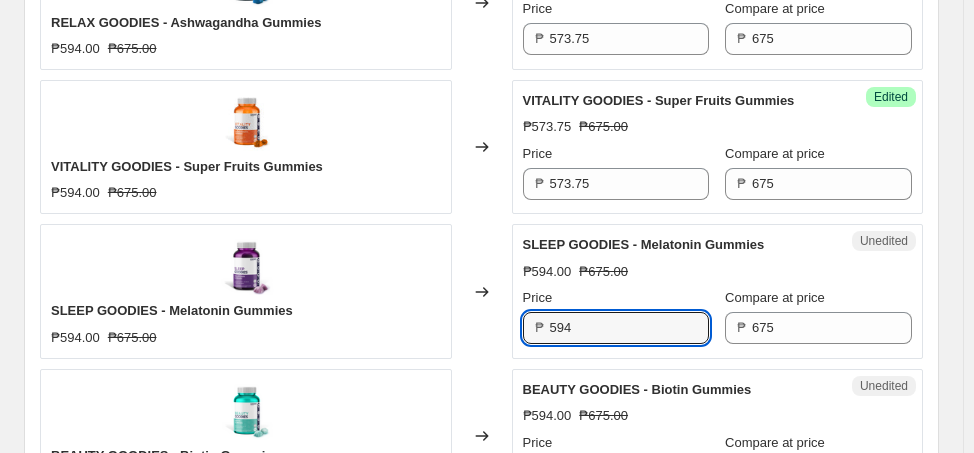 scroll, scrollTop: 1064, scrollLeft: 0, axis: vertical 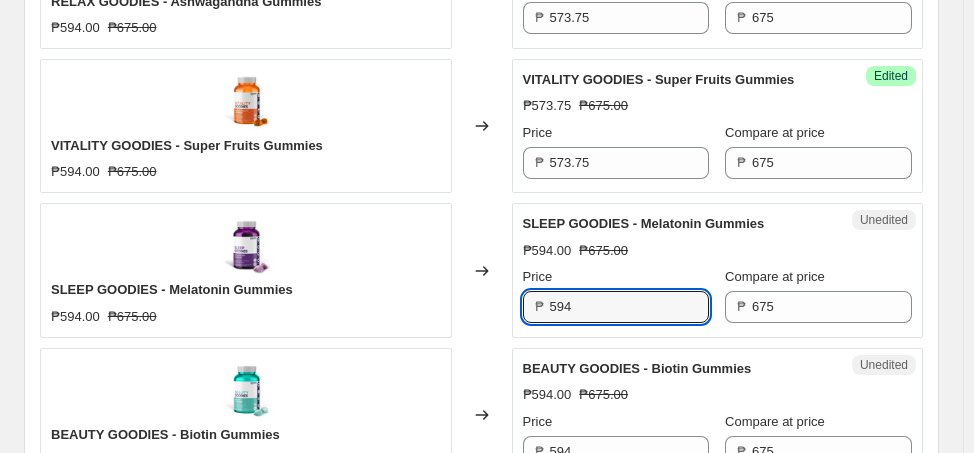 drag, startPoint x: 564, startPoint y: 273, endPoint x: 530, endPoint y: 269, distance: 34.234486 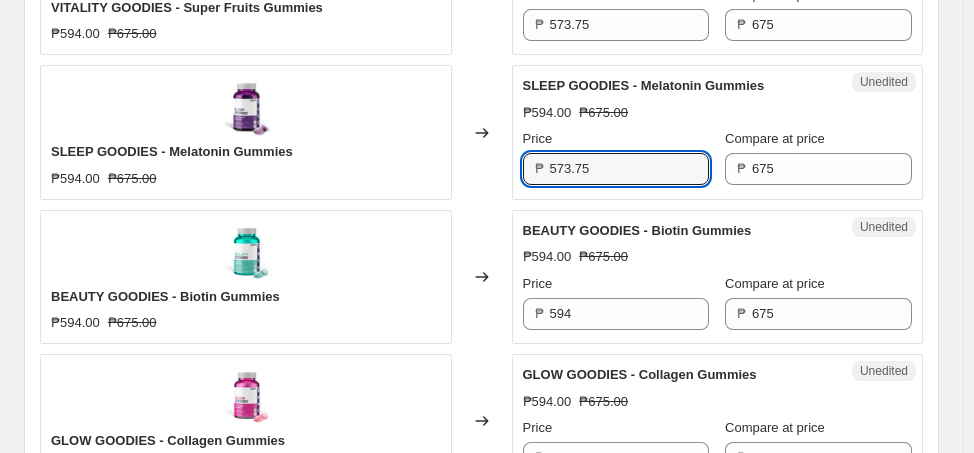 scroll, scrollTop: 1223, scrollLeft: 0, axis: vertical 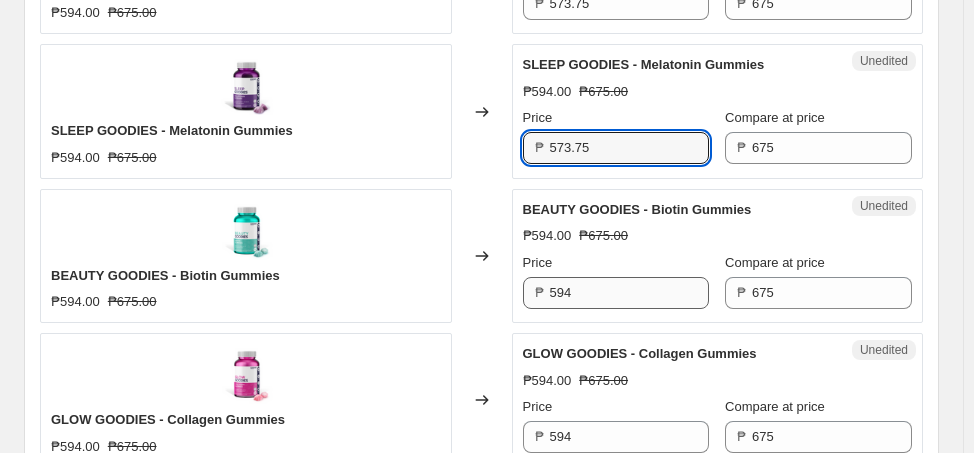 type on "573.75" 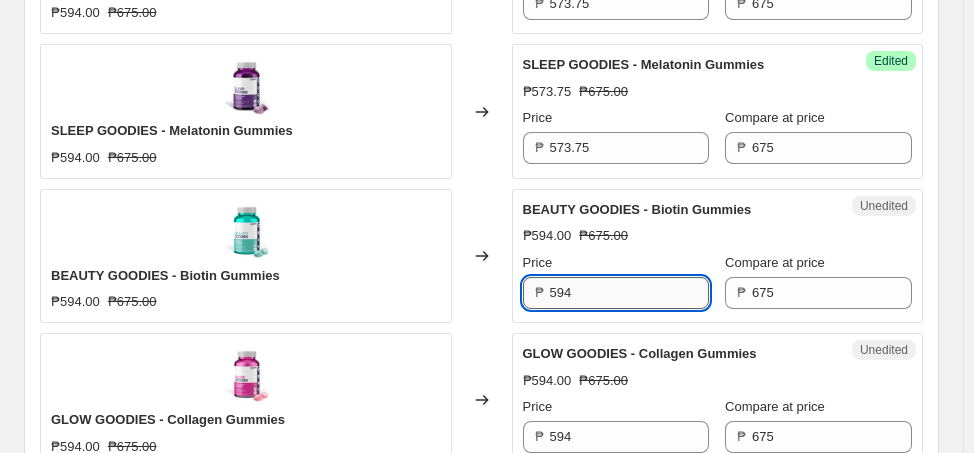 click on "594" at bounding box center [630, 293] 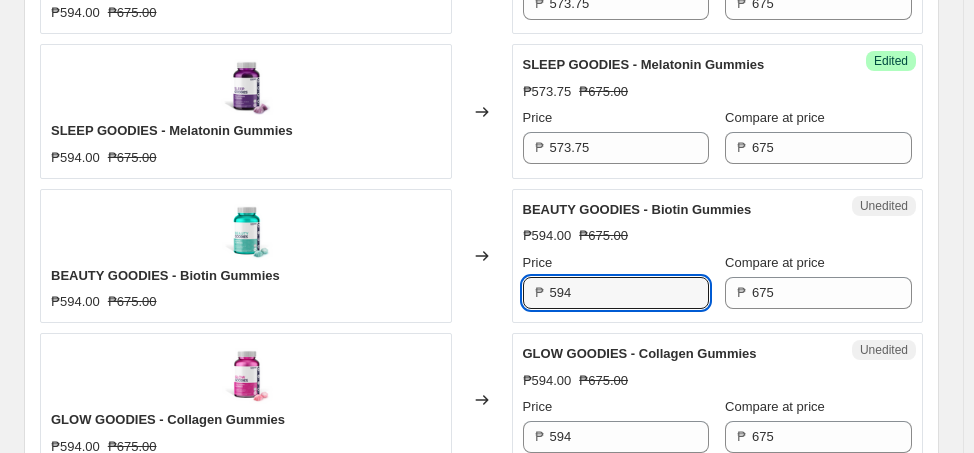 drag, startPoint x: 592, startPoint y: 280, endPoint x: 522, endPoint y: 277, distance: 70.064255 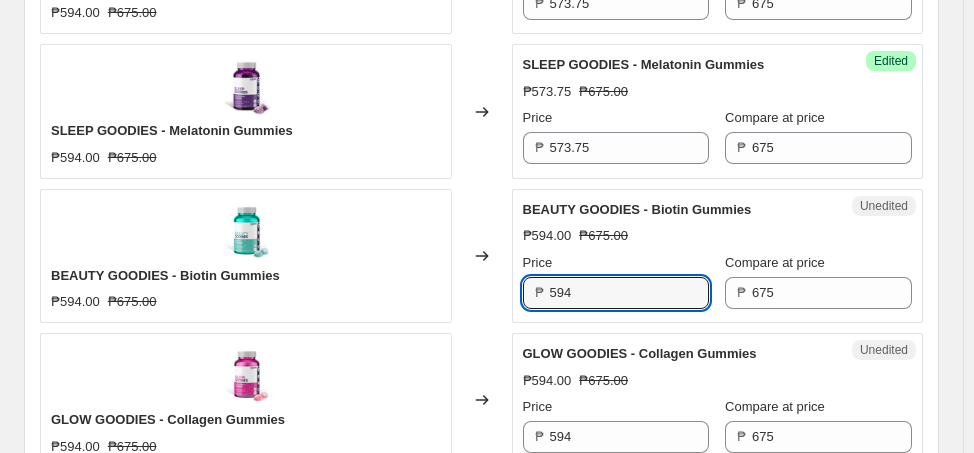 click on "Unedited BEAUTY GOODIES - Biotin Gummies [PRICE] [PRICE] Price [PRICE] Compare at price [PRICE]" at bounding box center (718, 256) 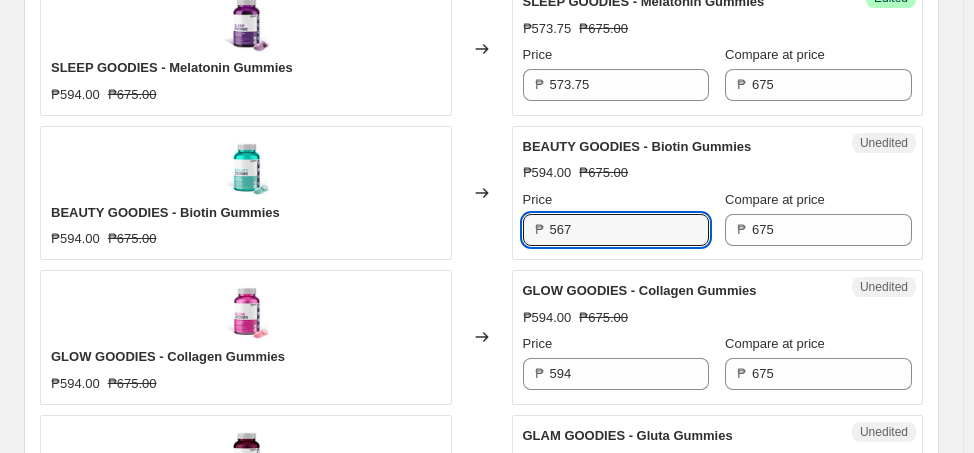 scroll, scrollTop: 1308, scrollLeft: 0, axis: vertical 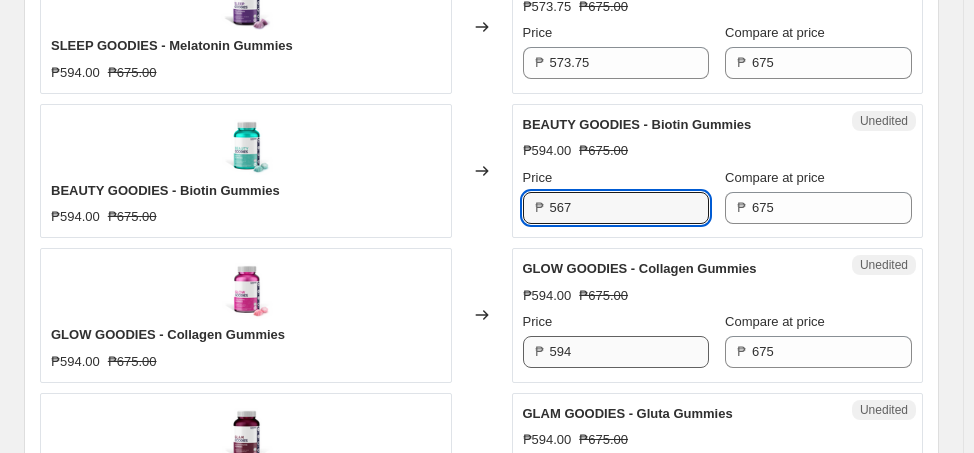 type on "567" 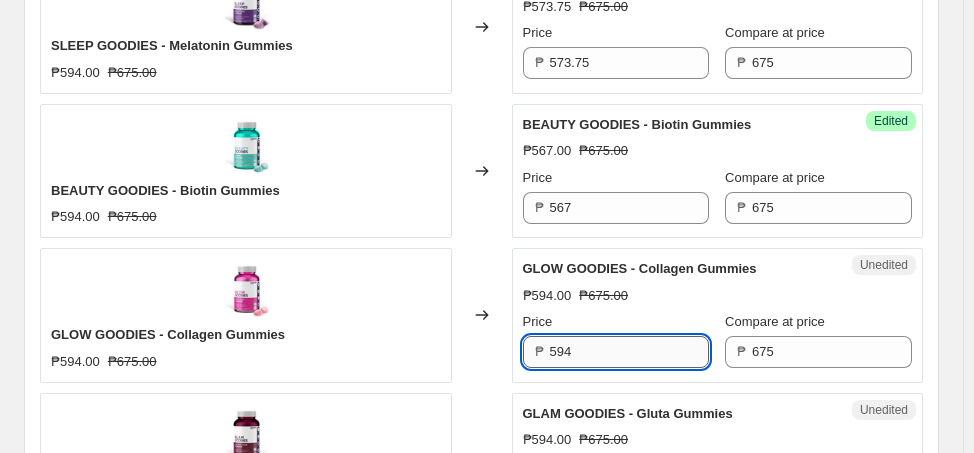 click on "594" at bounding box center [630, 352] 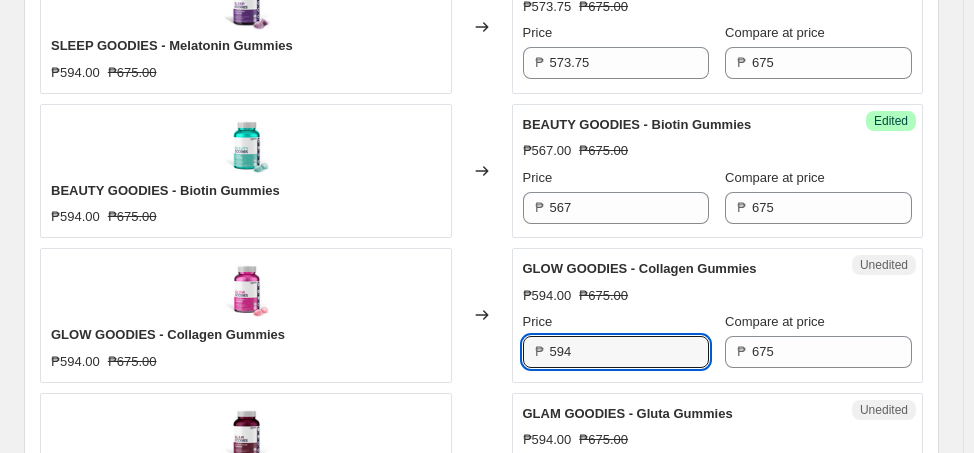 drag, startPoint x: 606, startPoint y: 328, endPoint x: 540, endPoint y: 328, distance: 66 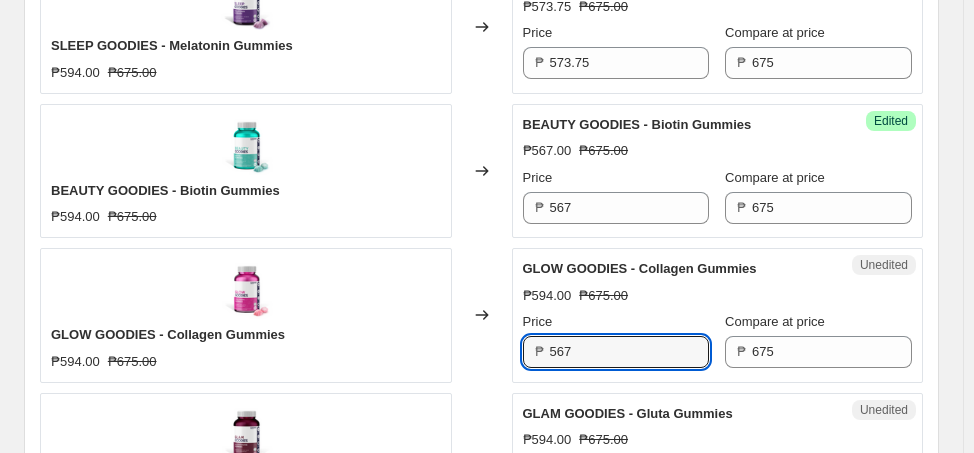 scroll, scrollTop: 1414, scrollLeft: 0, axis: vertical 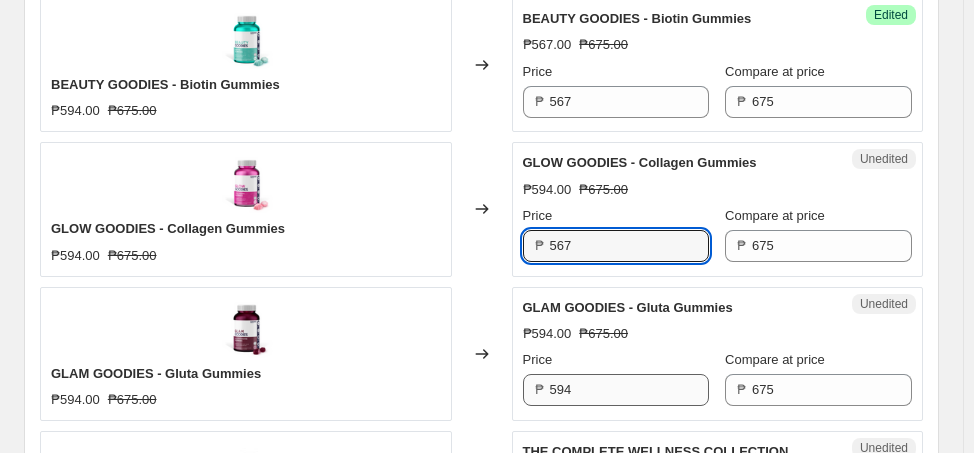 type on "567" 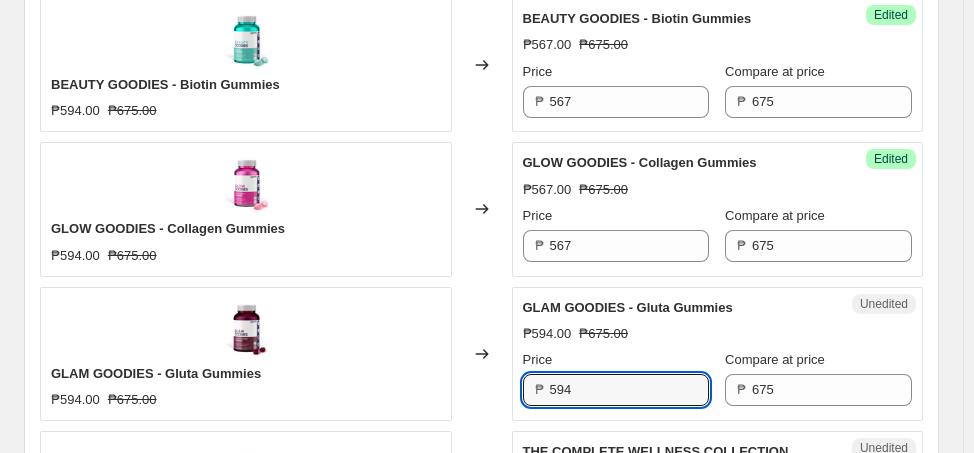 drag, startPoint x: 606, startPoint y: 380, endPoint x: 530, endPoint y: 377, distance: 76.05919 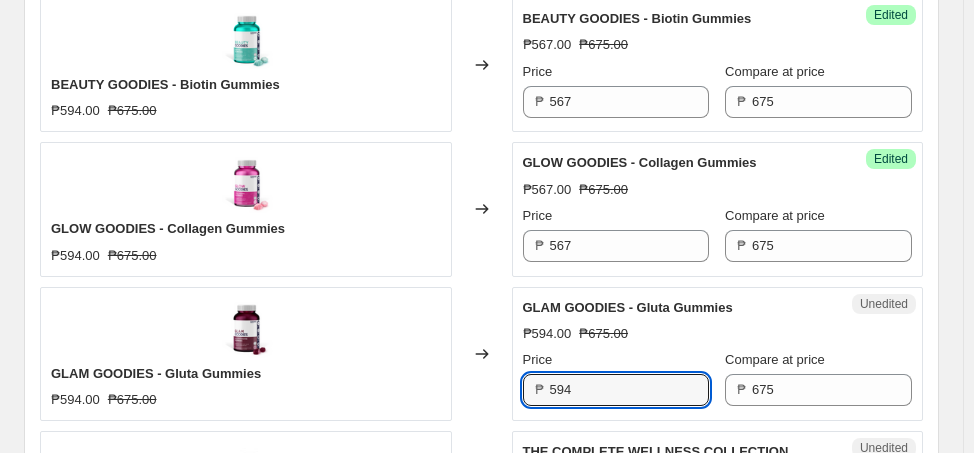 click on "₱ 594" at bounding box center [616, 390] 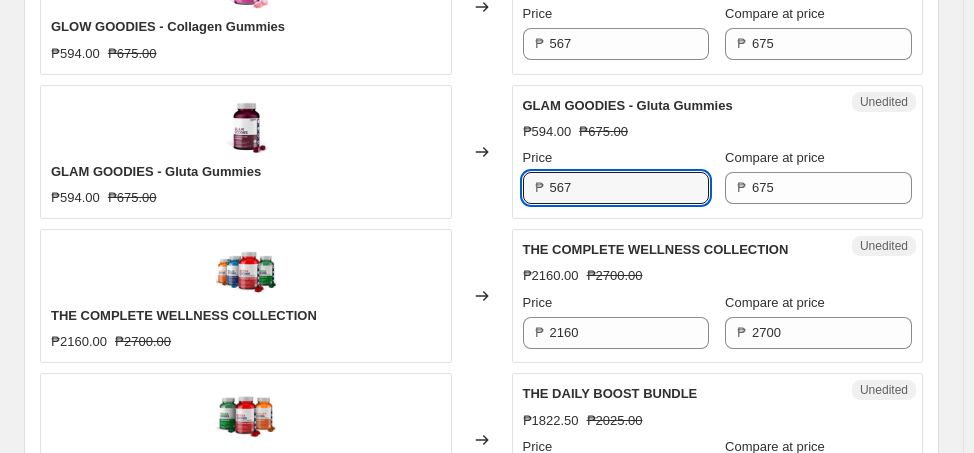 scroll, scrollTop: 1642, scrollLeft: 0, axis: vertical 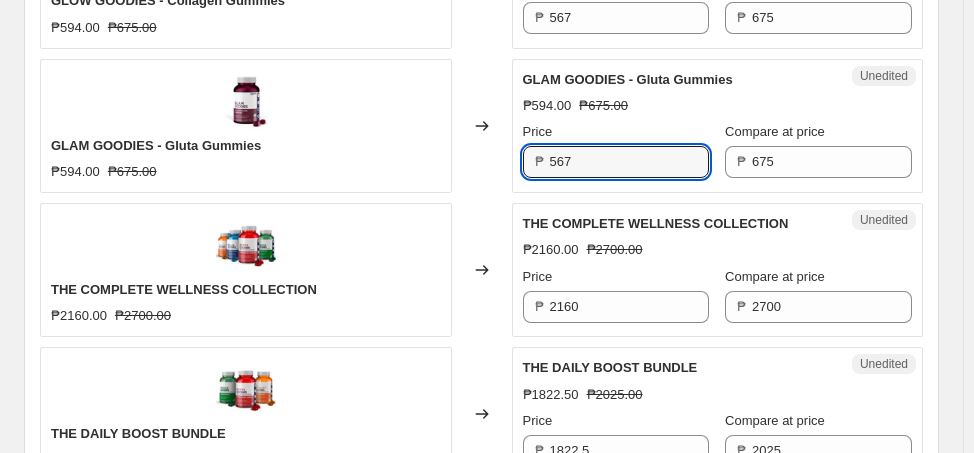 type on "567" 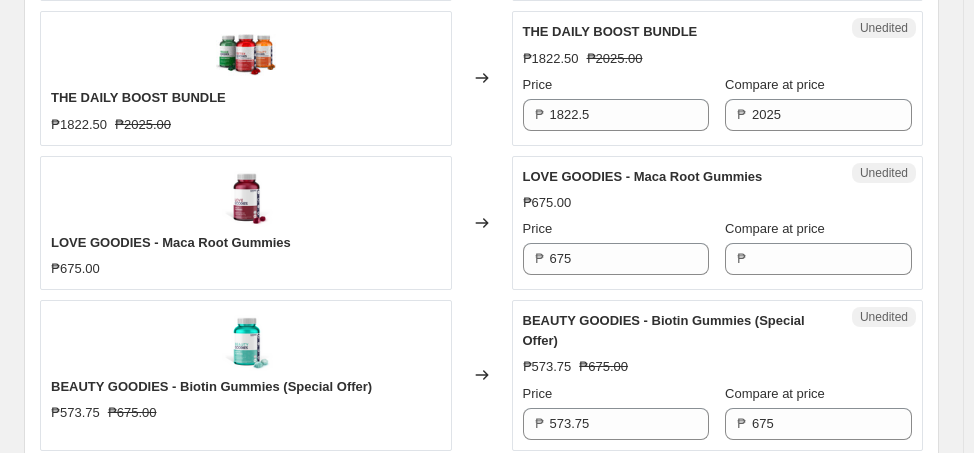 scroll, scrollTop: 2000, scrollLeft: 0, axis: vertical 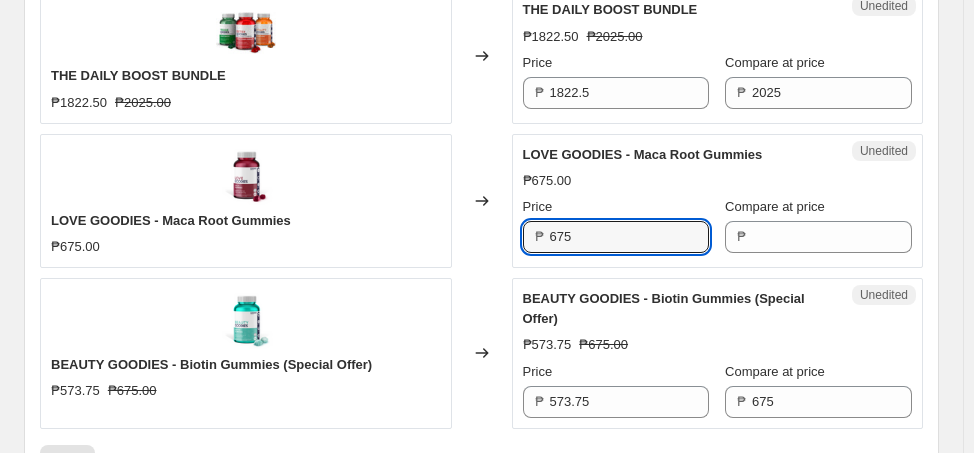 drag, startPoint x: 622, startPoint y: 219, endPoint x: 532, endPoint y: 216, distance: 90.04999 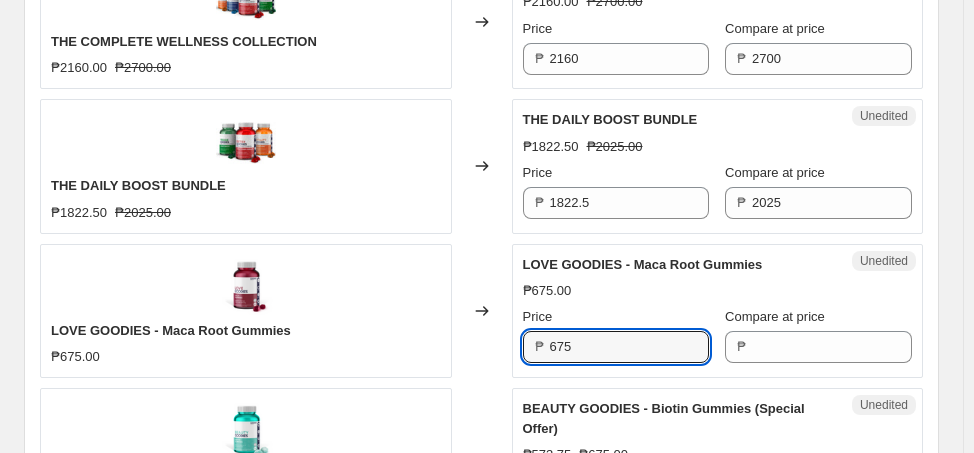 scroll, scrollTop: 1868, scrollLeft: 0, axis: vertical 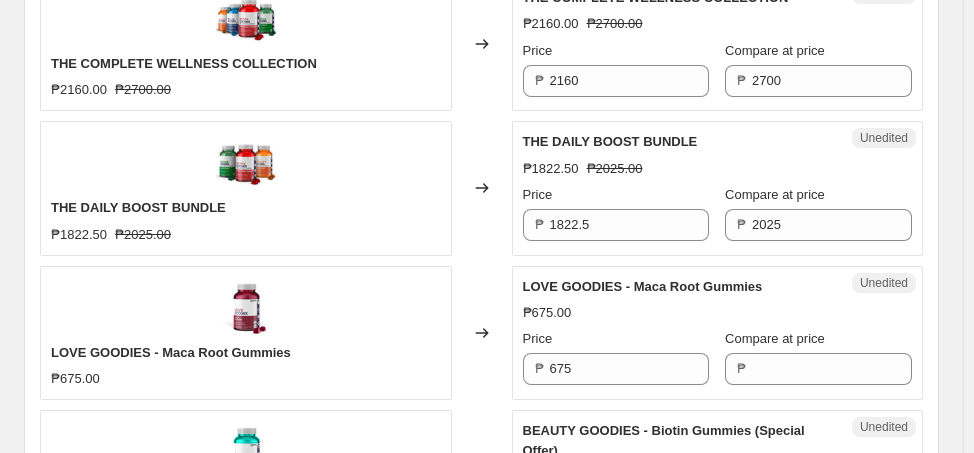 click on "Create new price change job. This page is ready Create new price change job Draft Step 1. Optionally give your price change job a title (eg "March 30% off sale on boots") [DATE], [TIME] Price change job This title is just for internal use, customers won't see it Step 2. Select how the prices should change Use bulk price change rules Set product prices individually Use CSV upload Select tags to add while price change is active Select tags to remove while price change is active Step 3. Select which products should change in price Select all products, use filters, or select products variants individually All products Filter by product, collection, tag, vendor, product type, variant title, or inventory Select product variants individually PRICE CHANGE PREVIEW 12 product variants selected. 7 product prices edited: DIGEST GOODIES - Apple Cider Vinegar Gummies [PRICE] [PRICE] Changed to Unedited DIGEST GOODIES - Apple Cider Vinegar Gummies [PRICE] [PRICE] Price [PRICE] Compare at price [PRICE] Price" at bounding box center (481, -449) 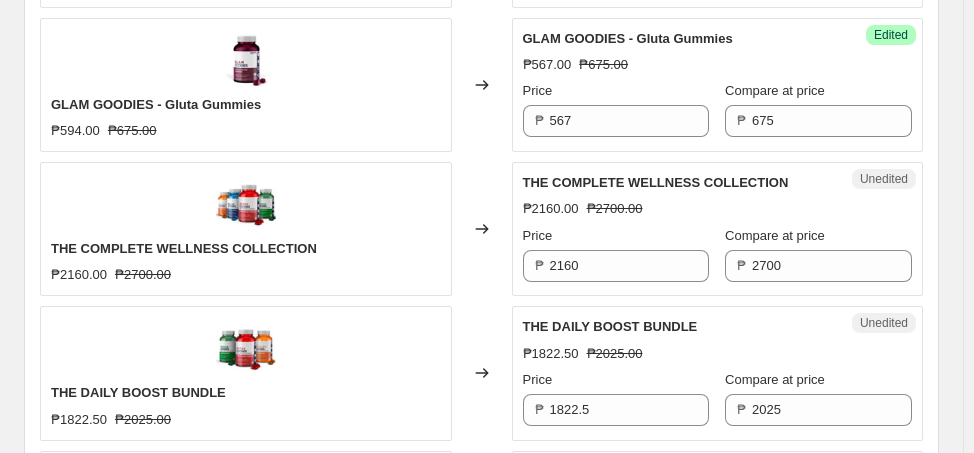 scroll, scrollTop: 1705, scrollLeft: 0, axis: vertical 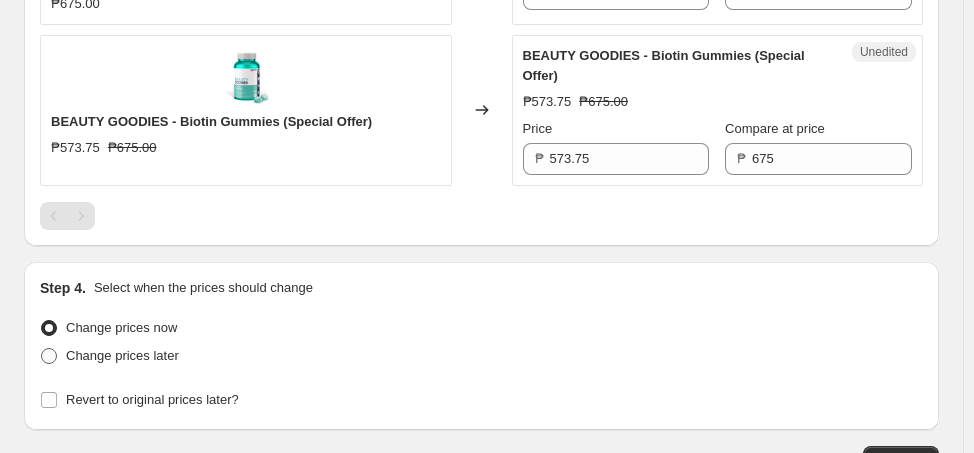 click at bounding box center (49, 356) 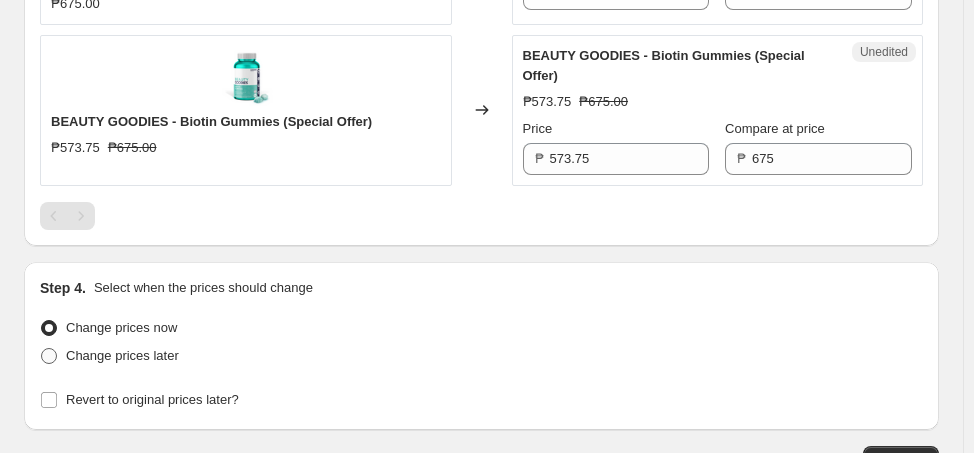 radio on "true" 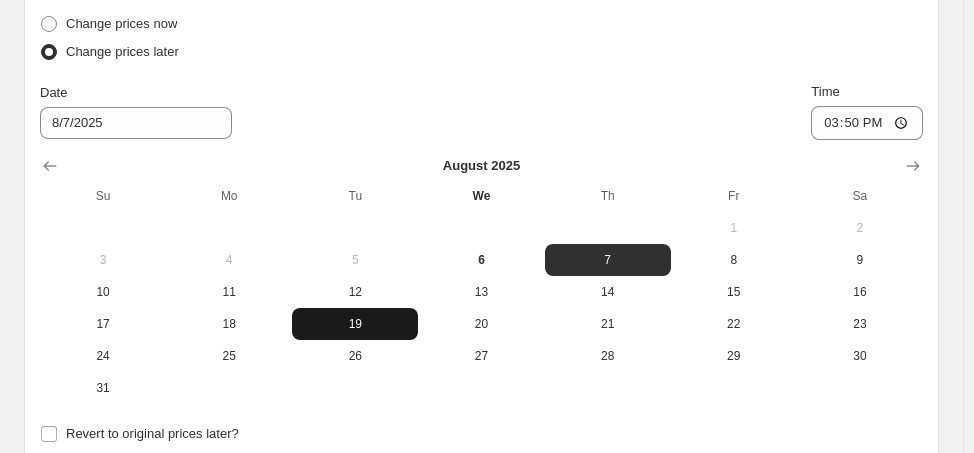 scroll, scrollTop: 2549, scrollLeft: 0, axis: vertical 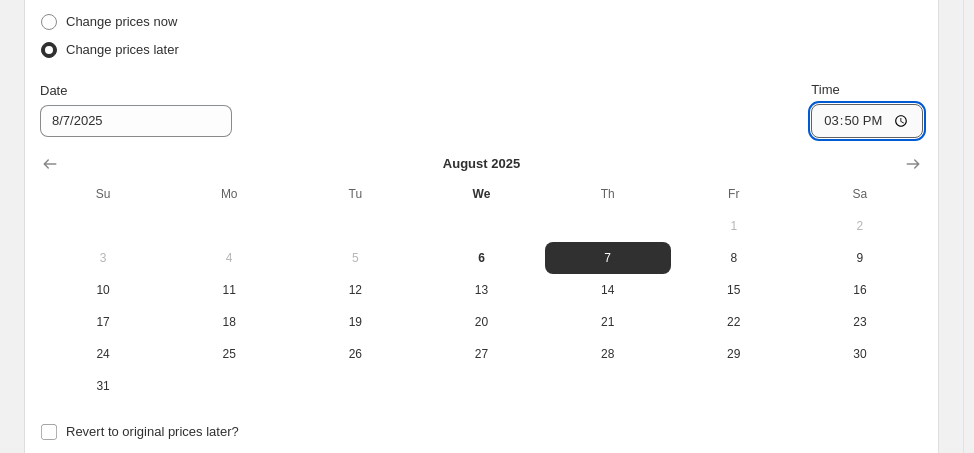 click on "15:50" at bounding box center [867, 121] 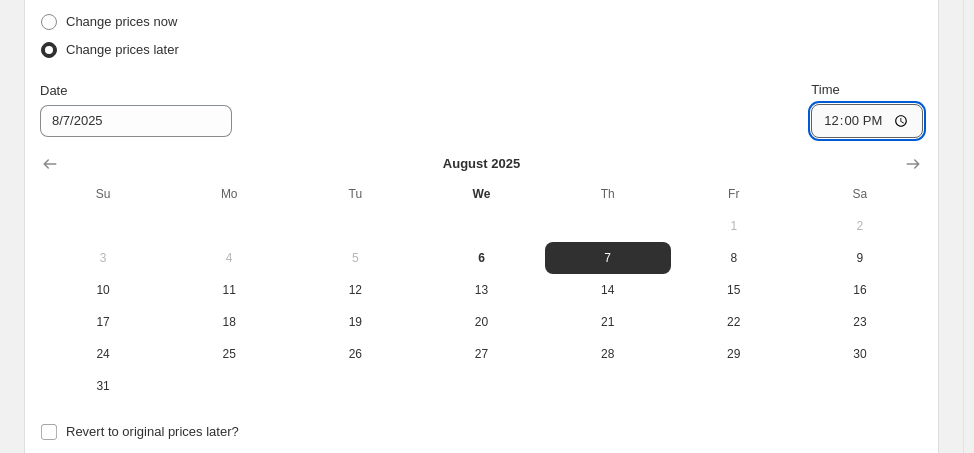 type on "00:00" 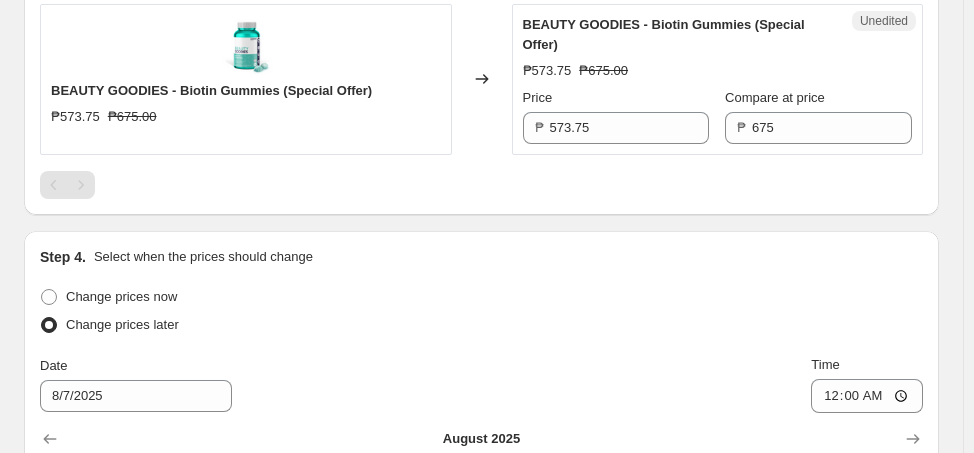 scroll, scrollTop: 2718, scrollLeft: 0, axis: vertical 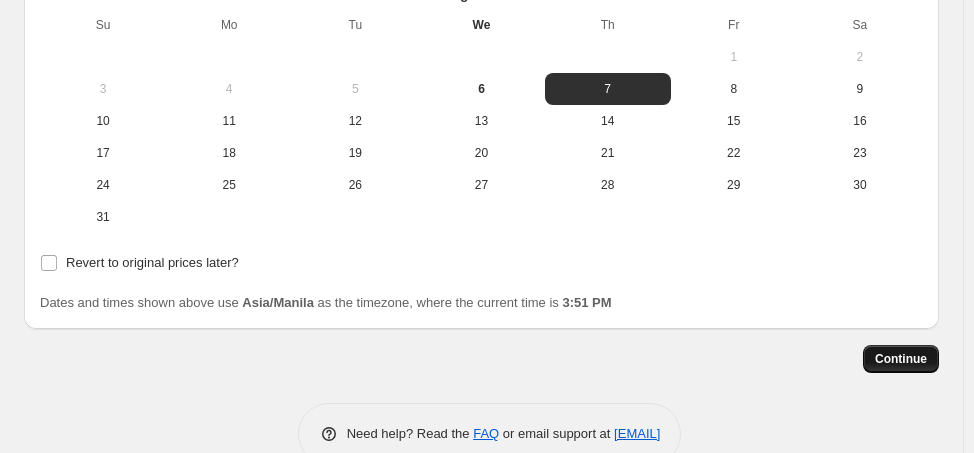 click on "Continue" at bounding box center [901, 359] 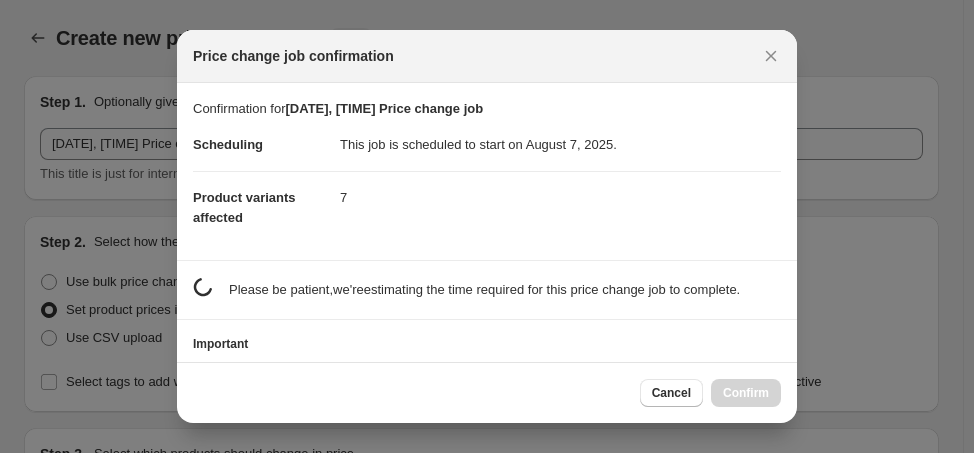 scroll, scrollTop: 0, scrollLeft: 0, axis: both 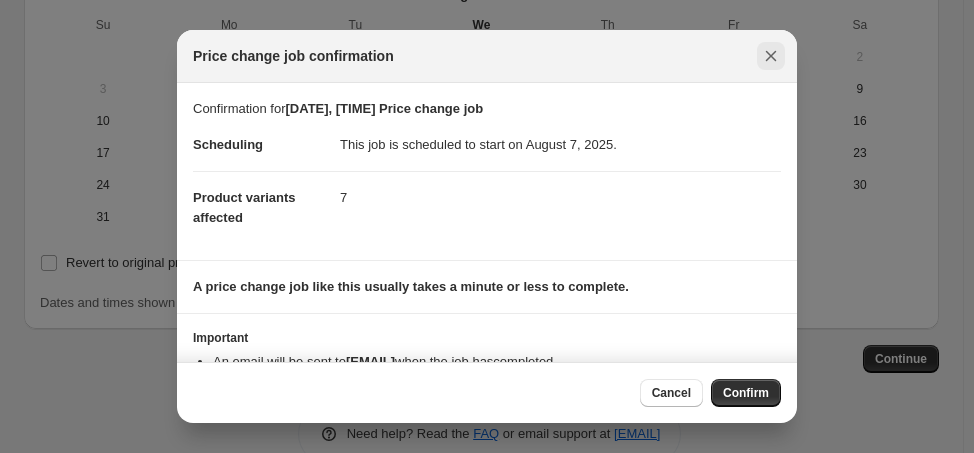 click 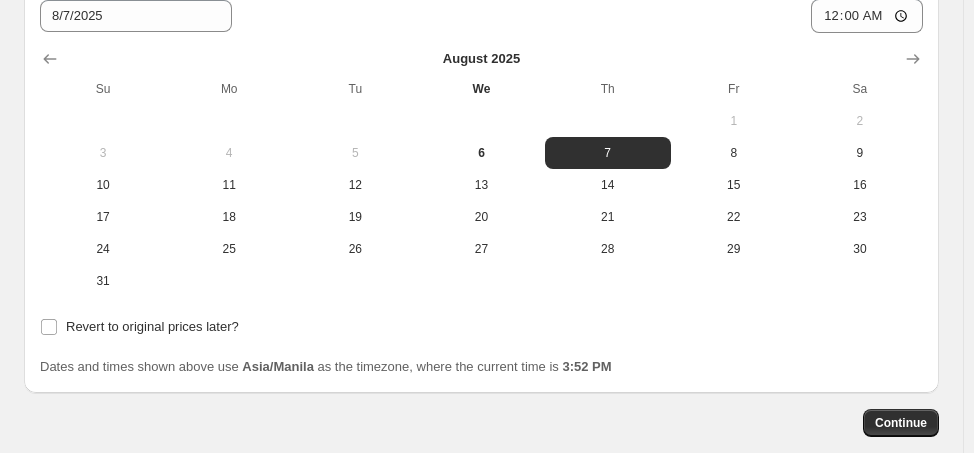 scroll, scrollTop: 2655, scrollLeft: 0, axis: vertical 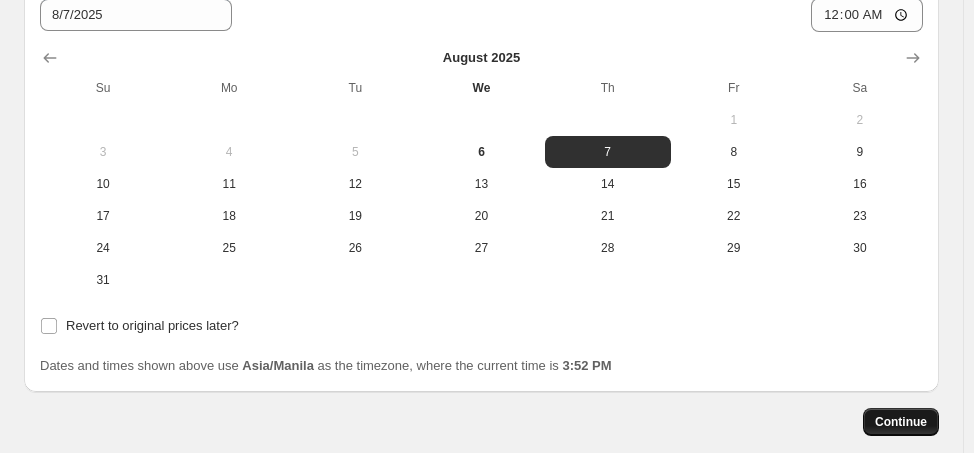 click on "Continue" at bounding box center [901, 422] 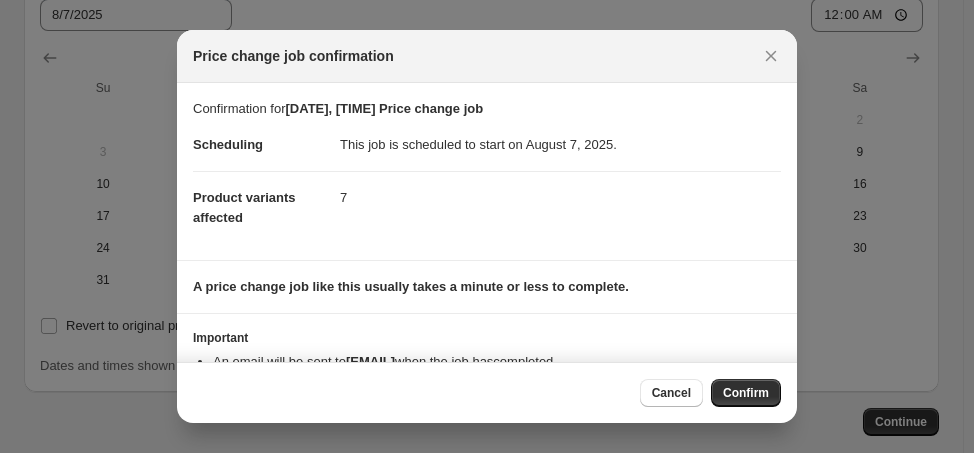scroll, scrollTop: 1, scrollLeft: 0, axis: vertical 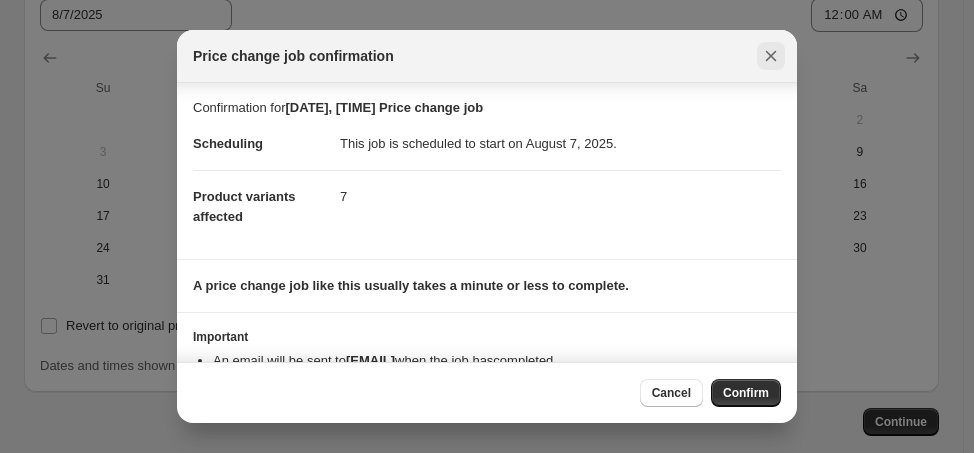 click 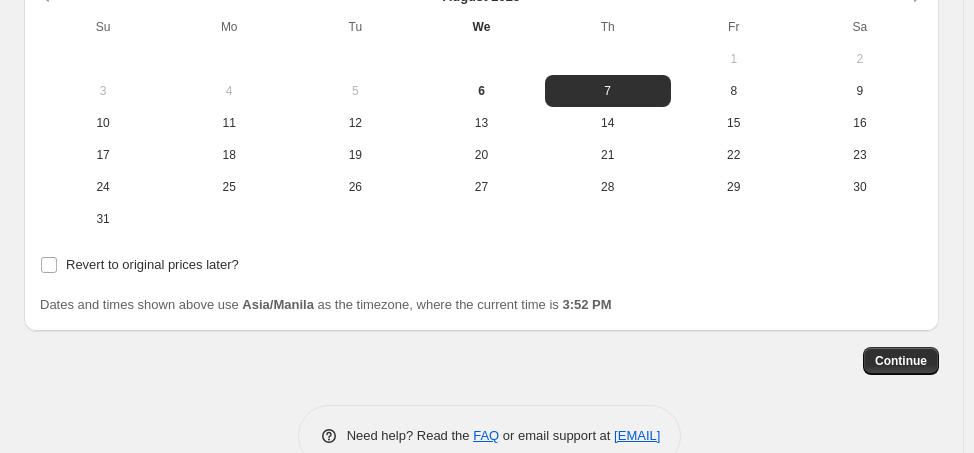 scroll, scrollTop: 2718, scrollLeft: 0, axis: vertical 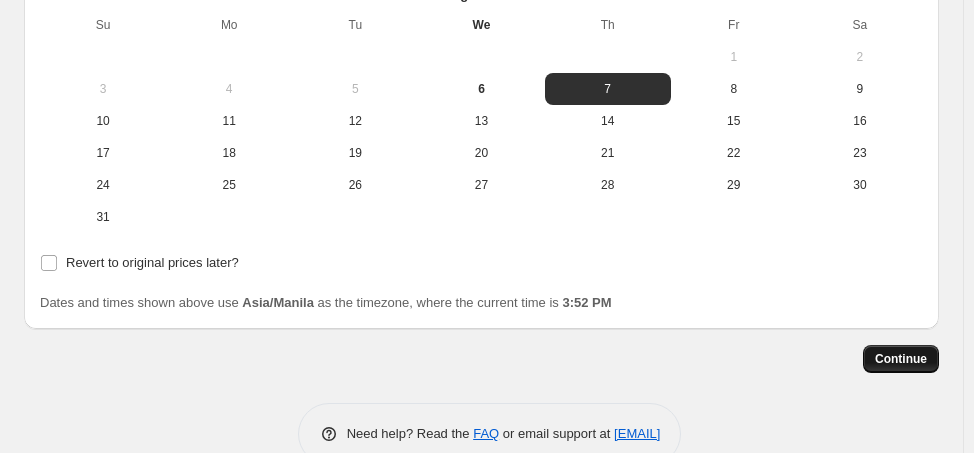 click on "Continue" at bounding box center [901, 359] 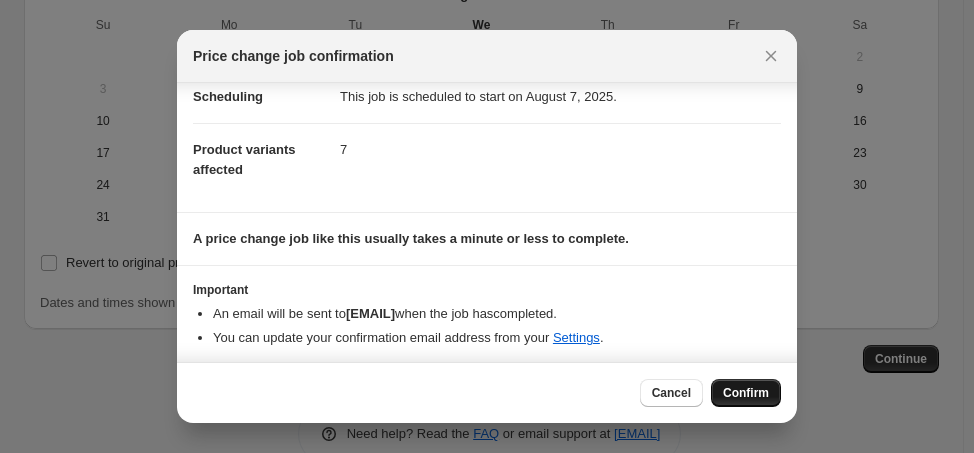 scroll, scrollTop: 52, scrollLeft: 0, axis: vertical 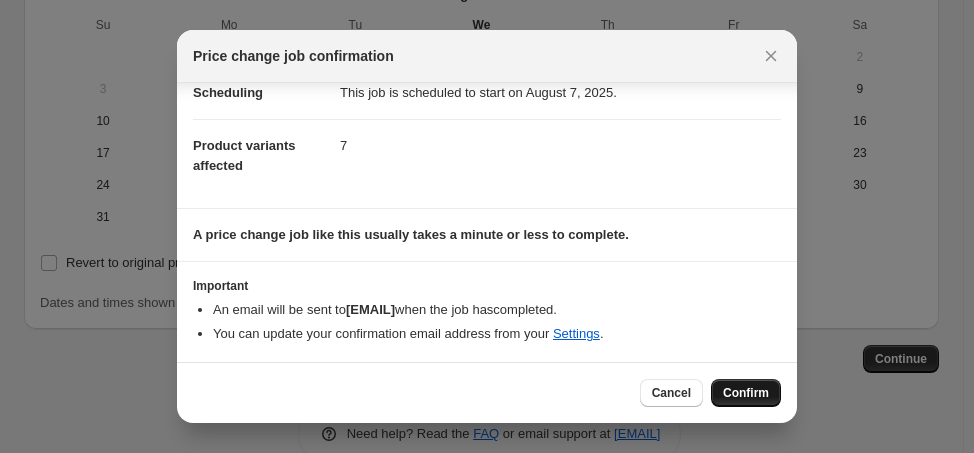 click on "Confirm" at bounding box center (746, 393) 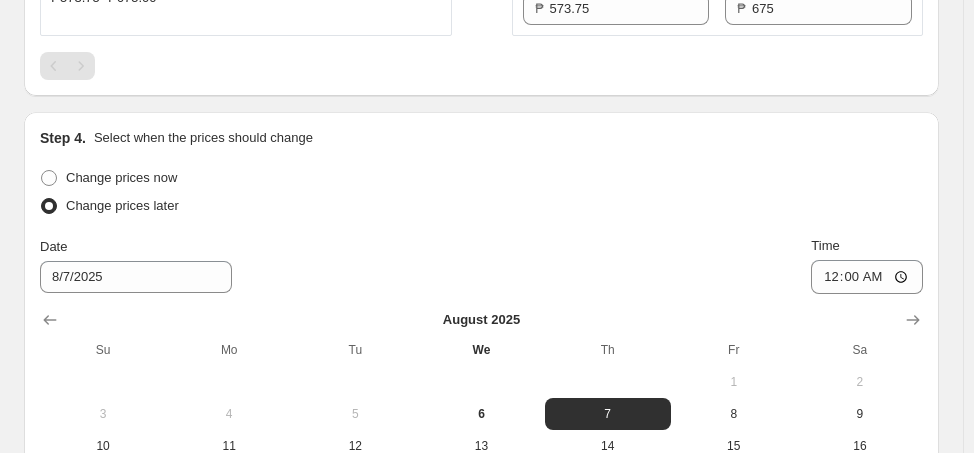 scroll, scrollTop: 2876, scrollLeft: 0, axis: vertical 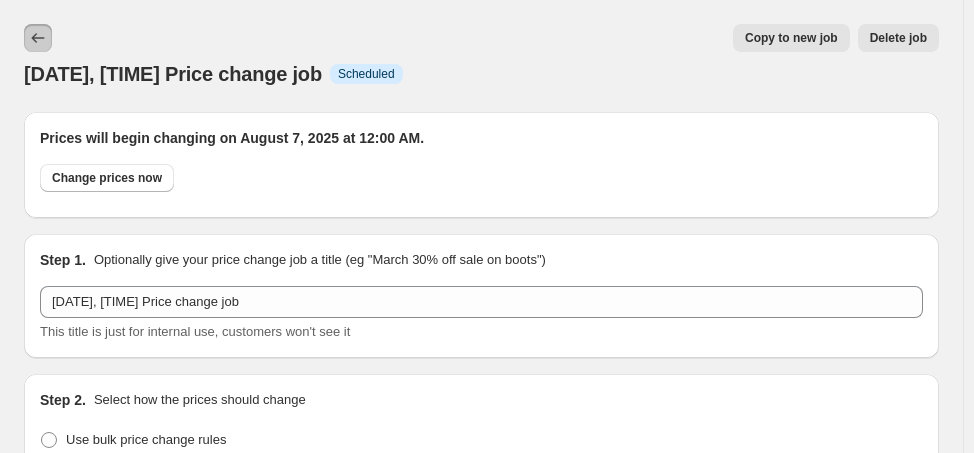 click 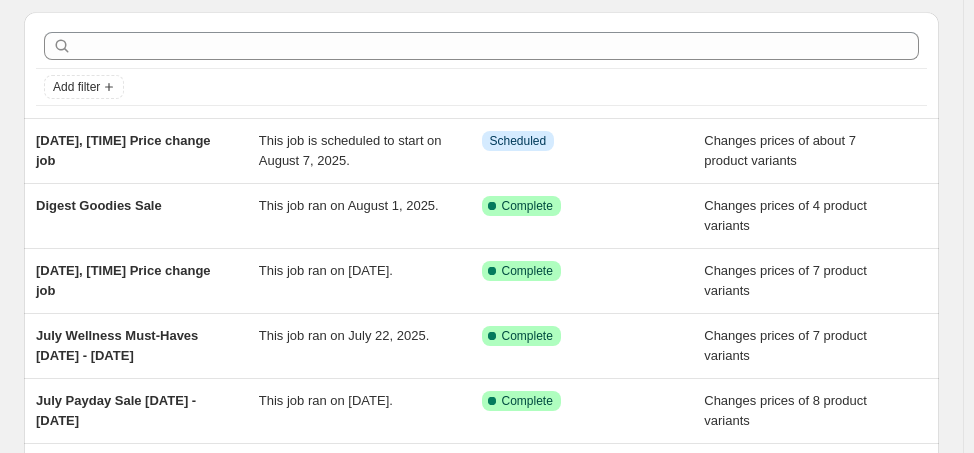 scroll, scrollTop: 82, scrollLeft: 0, axis: vertical 